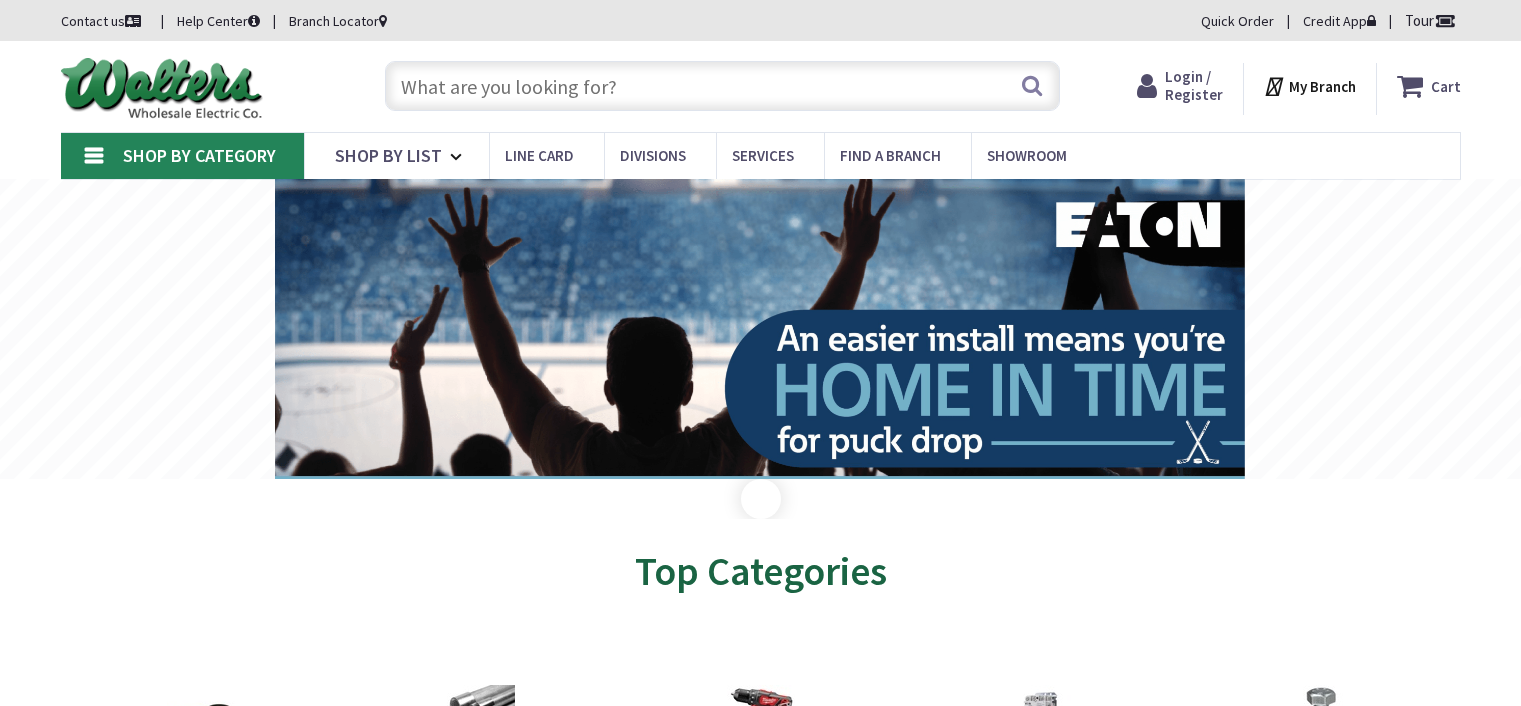scroll, scrollTop: 0, scrollLeft: 0, axis: both 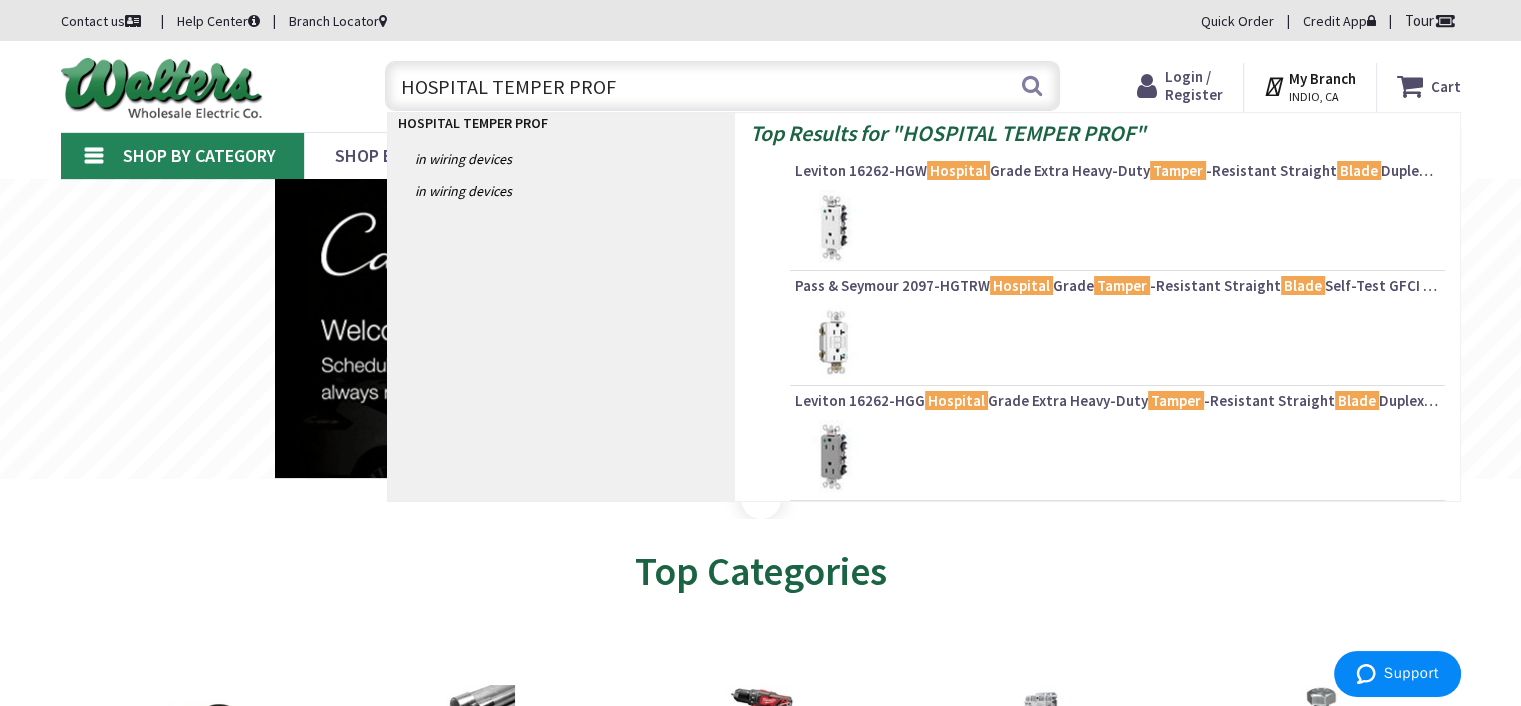 type on "HOSPITAL TEMPER PROFF" 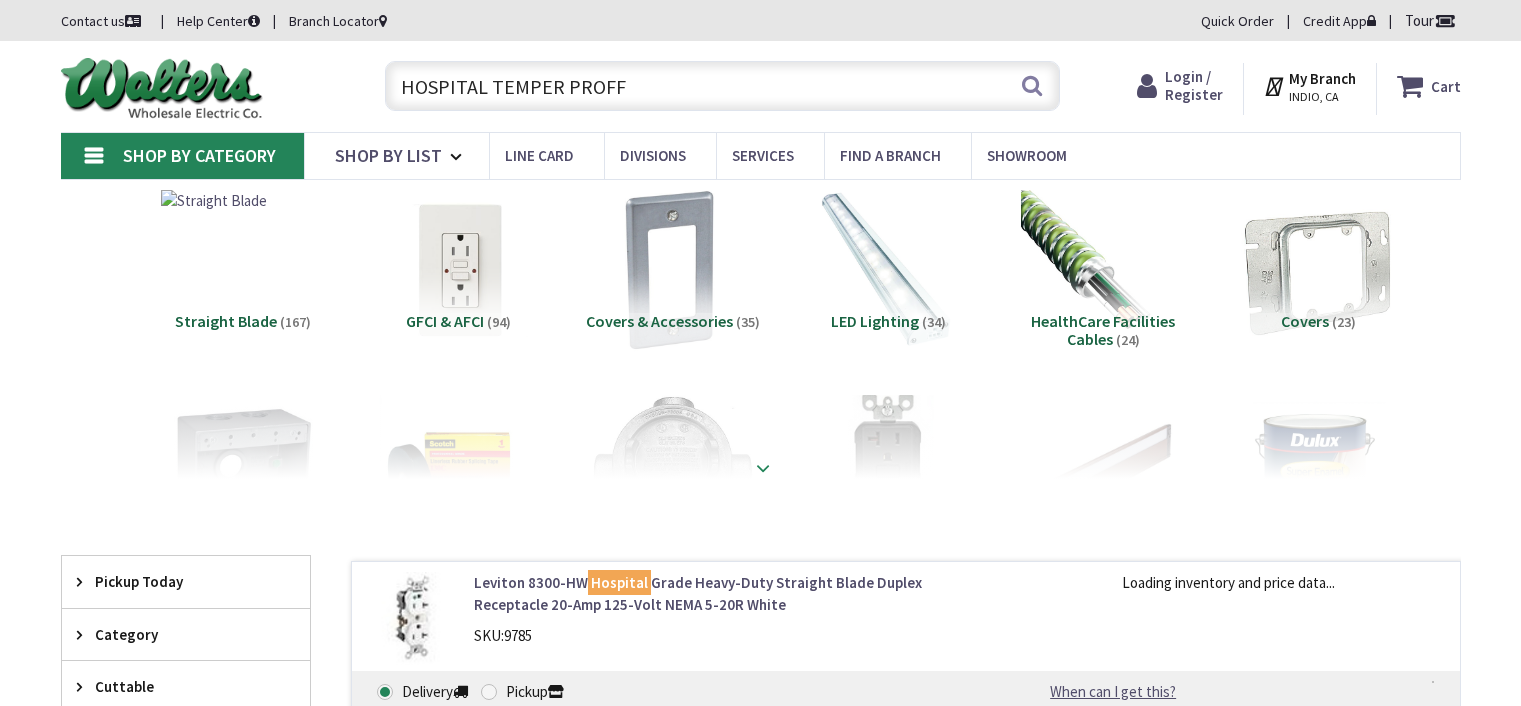 scroll, scrollTop: 0, scrollLeft: 0, axis: both 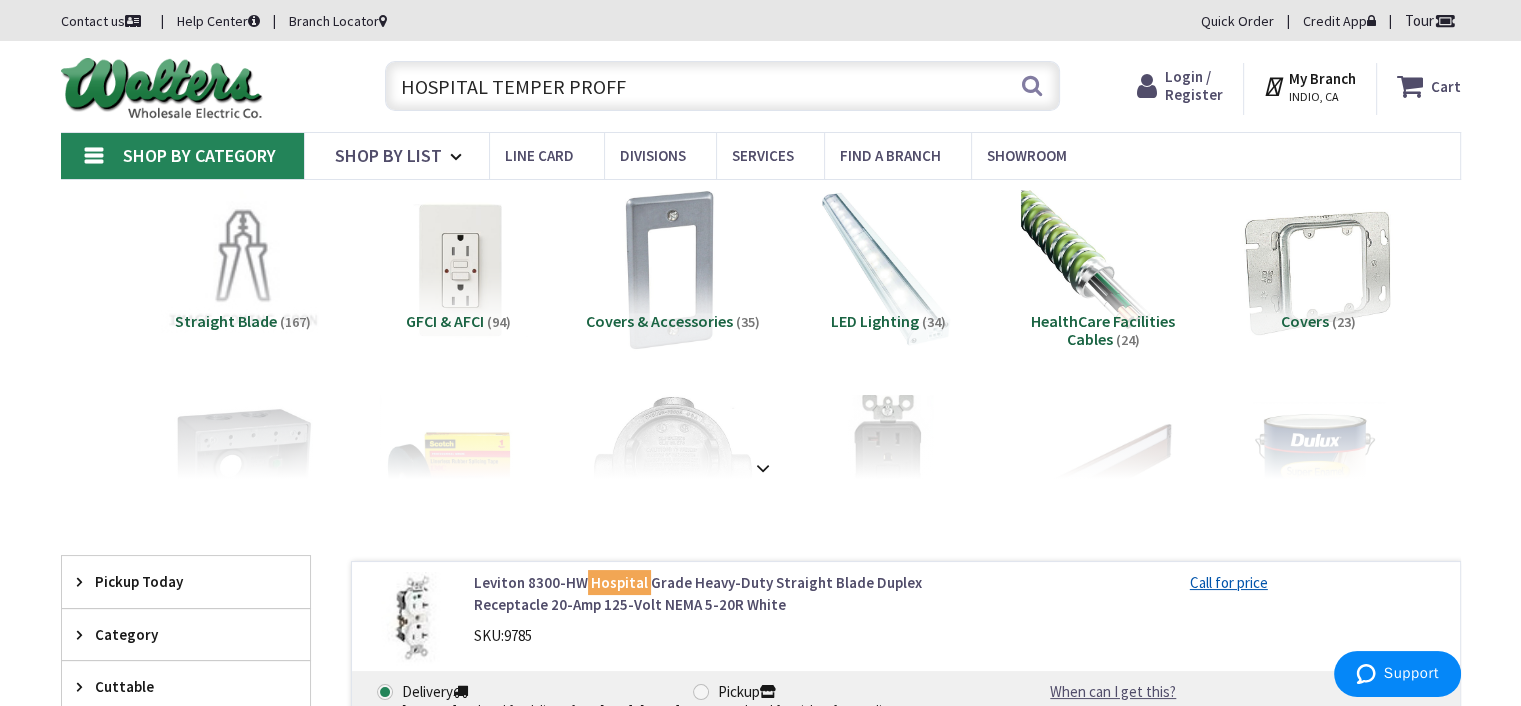 click on "HOSPITAL TEMPER PROFF" at bounding box center (722, 86) 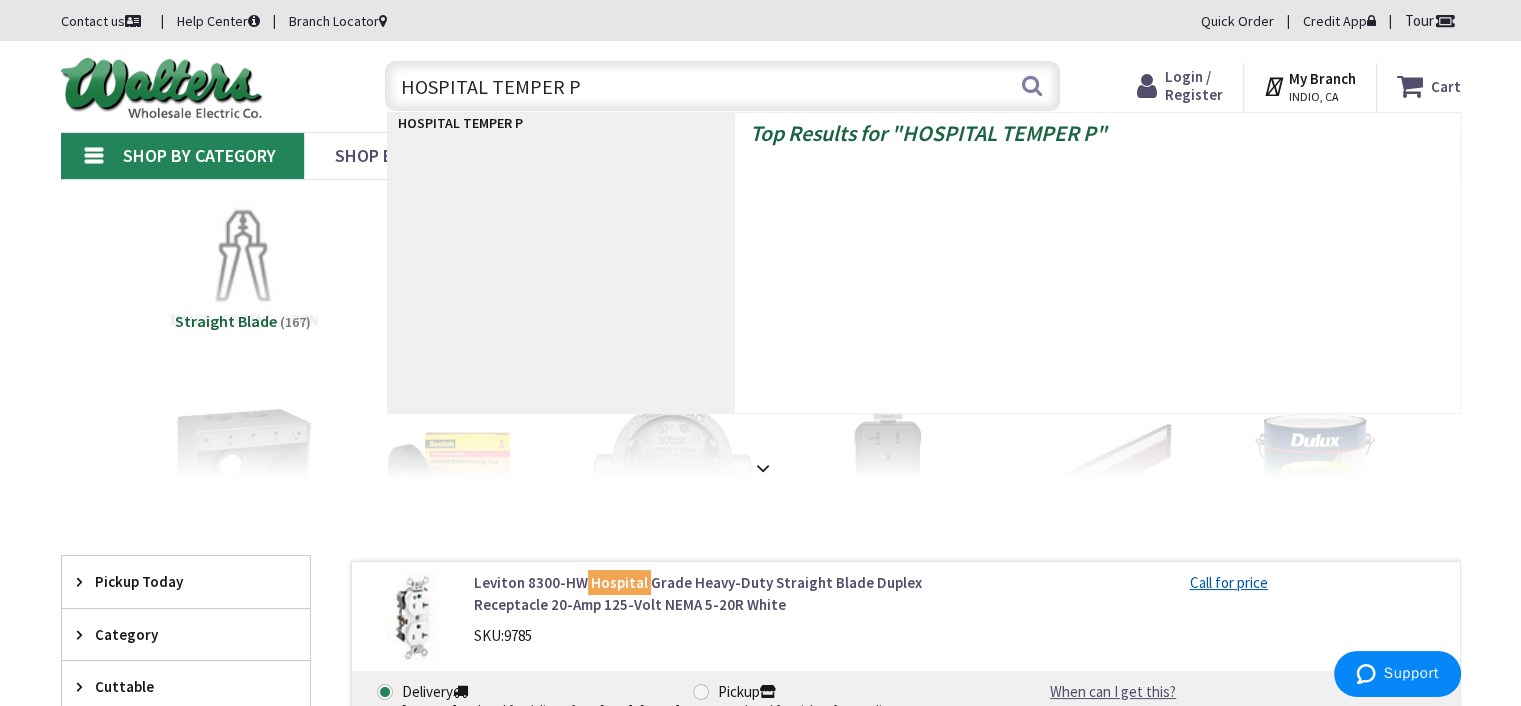 type on "HOSPITAL TEMPER" 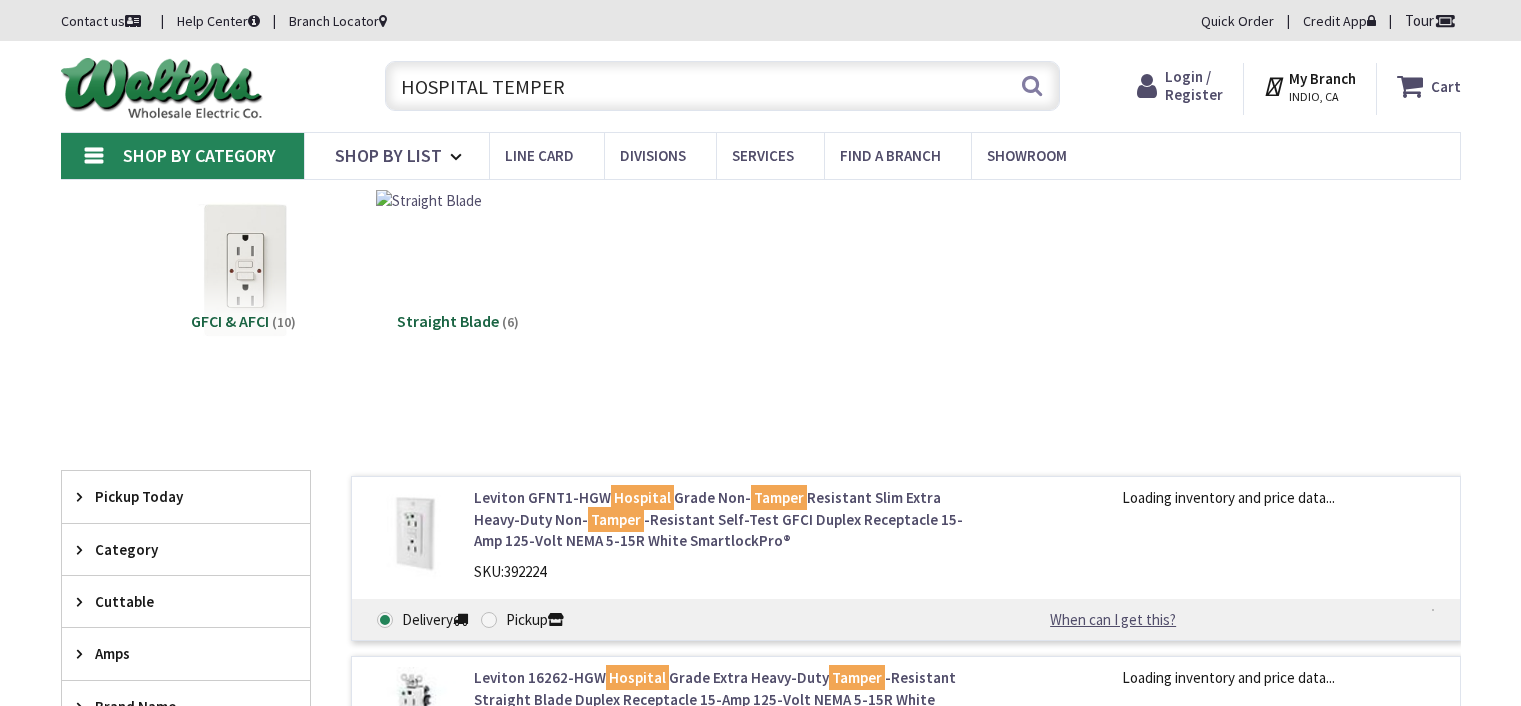 scroll, scrollTop: 0, scrollLeft: 0, axis: both 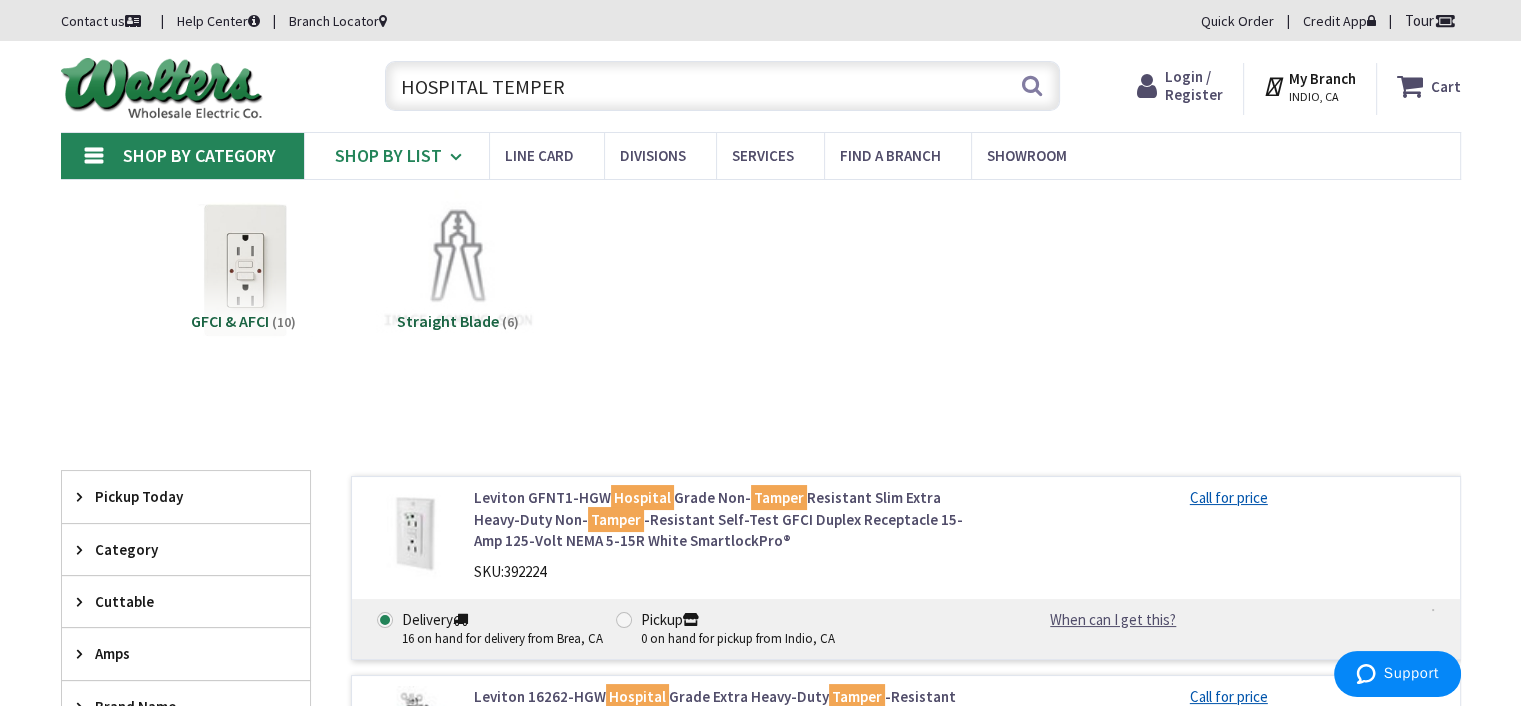 drag, startPoint x: 558, startPoint y: 87, endPoint x: 327, endPoint y: 132, distance: 235.3423 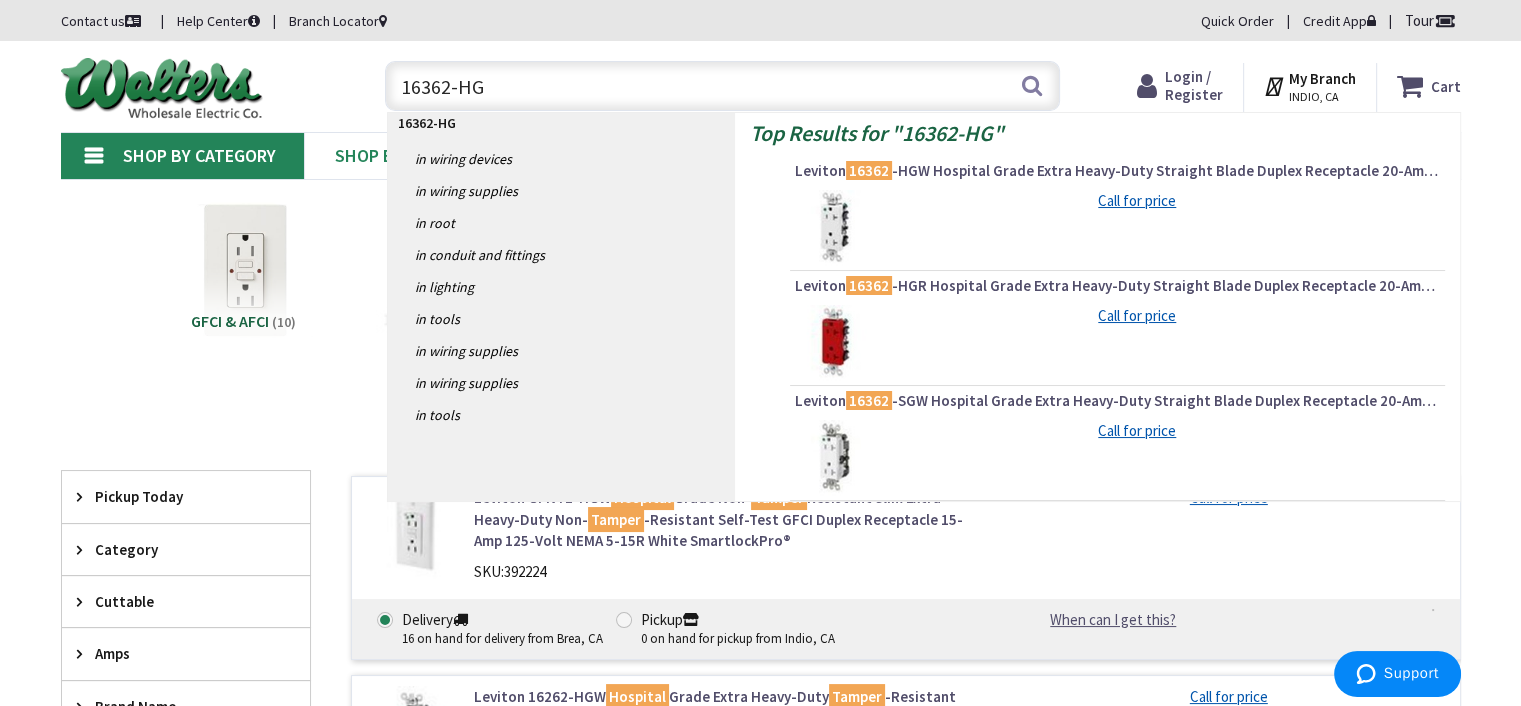 type on "16362-HGW" 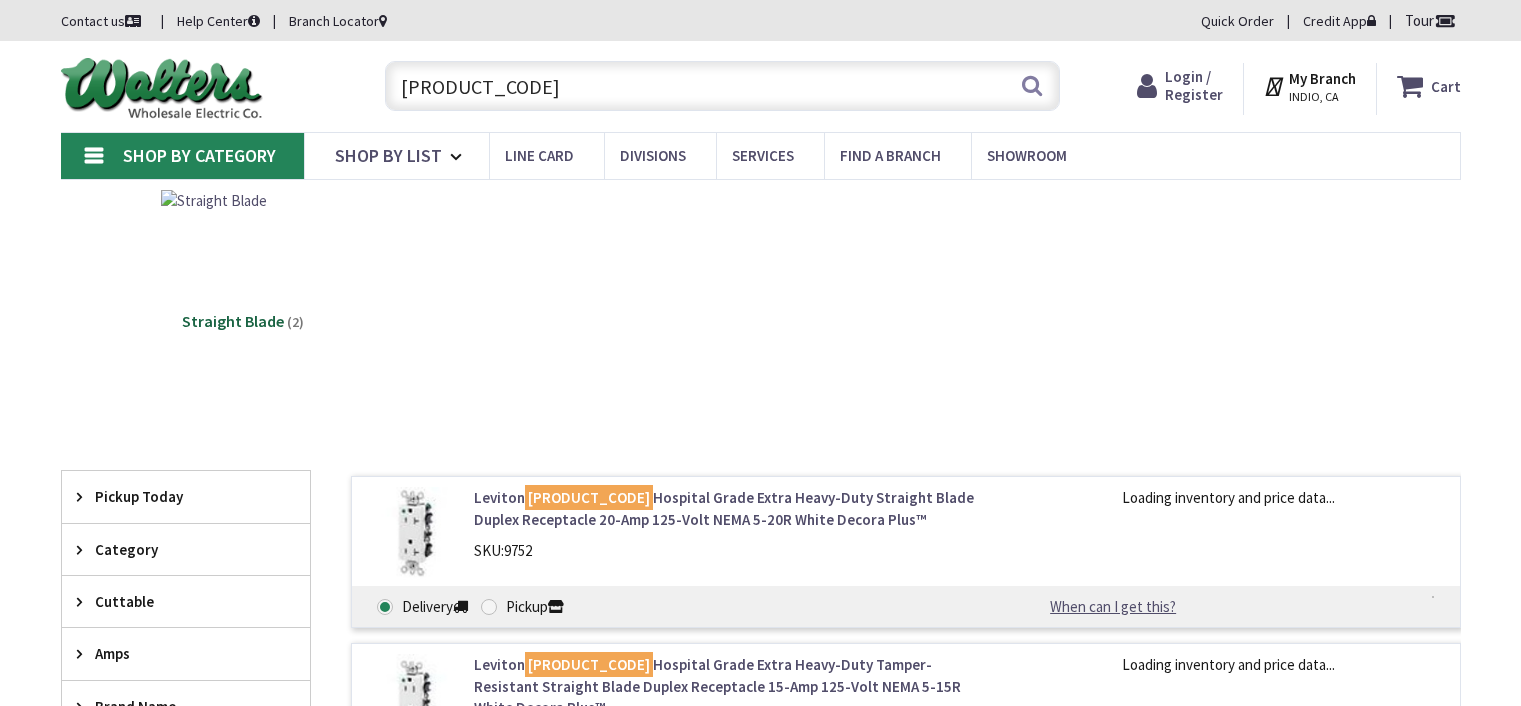 scroll, scrollTop: 0, scrollLeft: 0, axis: both 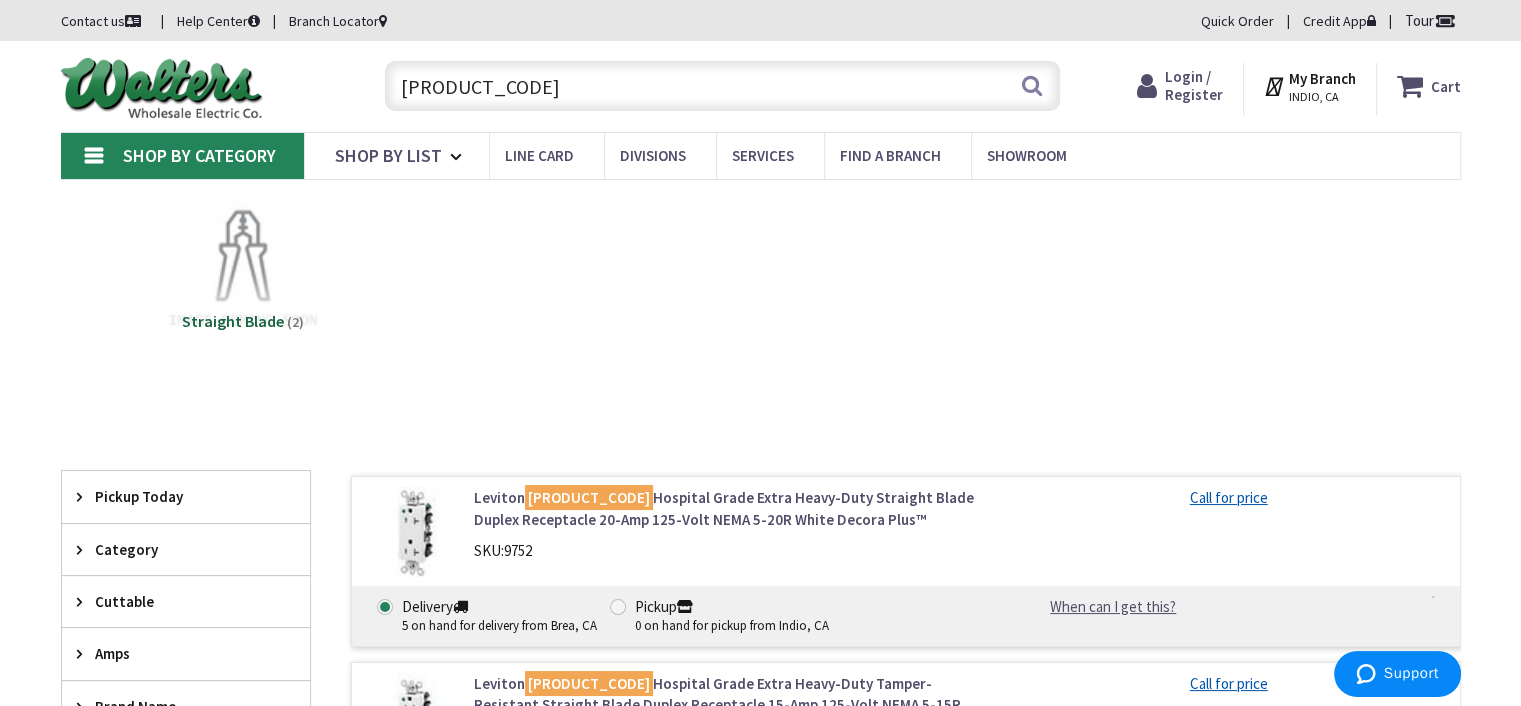 drag, startPoint x: 520, startPoint y: 82, endPoint x: 354, endPoint y: 98, distance: 166.7693 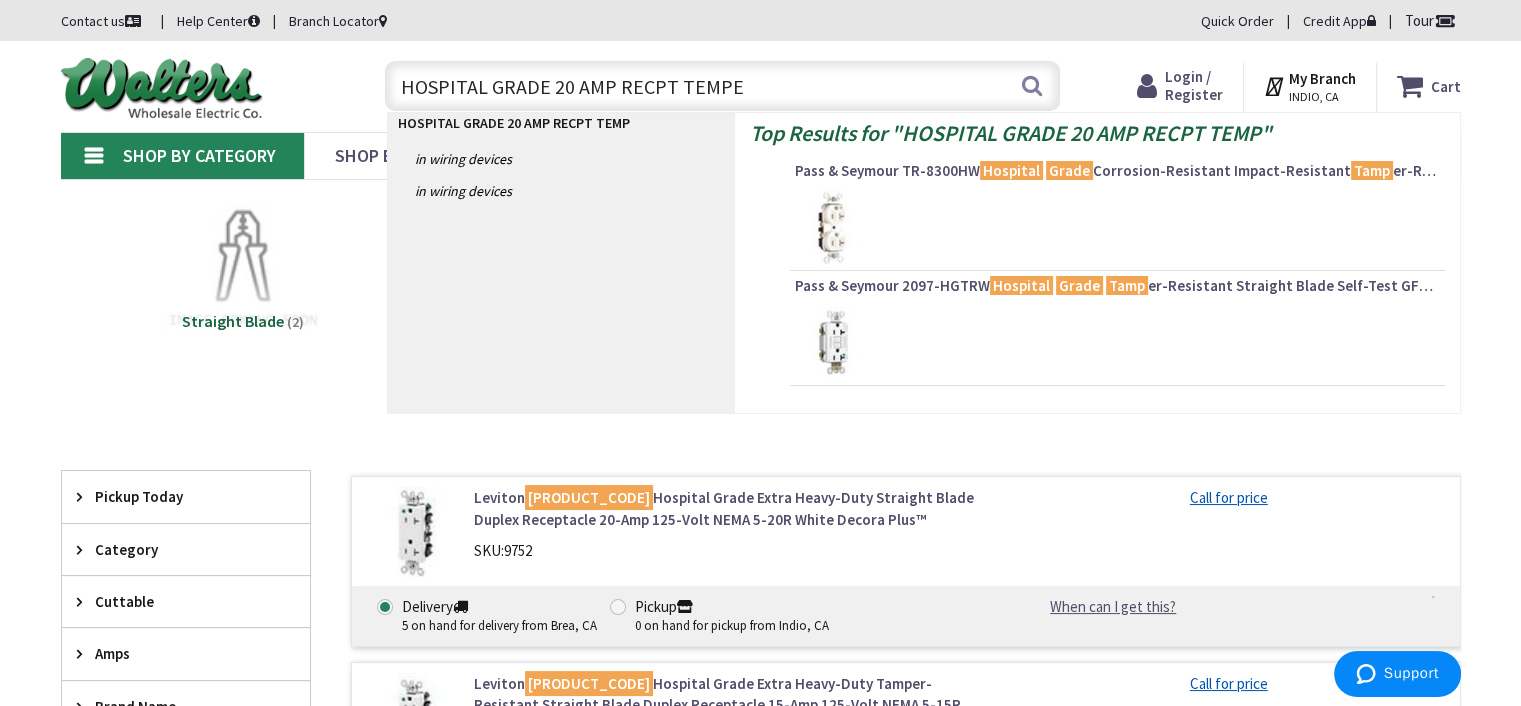 type on "HOSPITAL GRADE 20 AMP RECPT TEMPER" 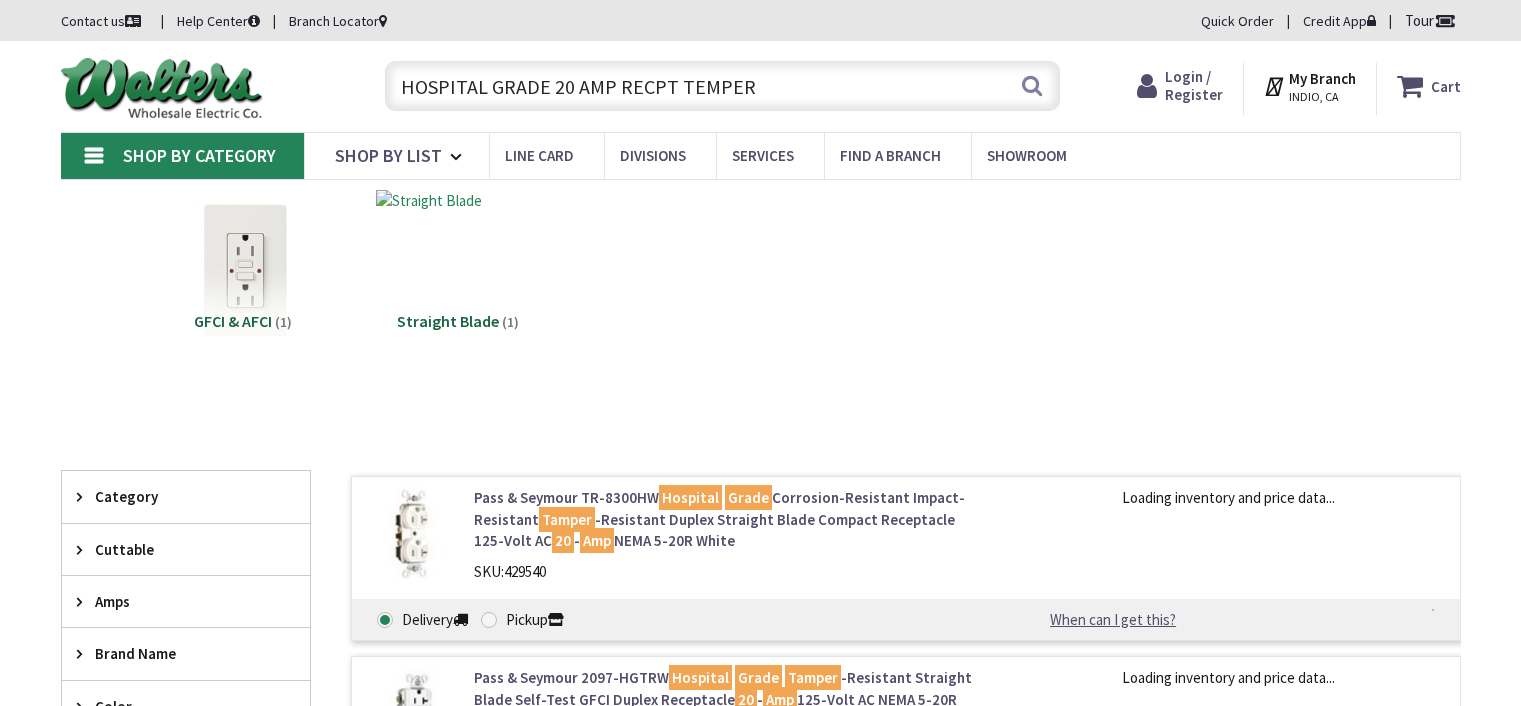 scroll, scrollTop: 0, scrollLeft: 0, axis: both 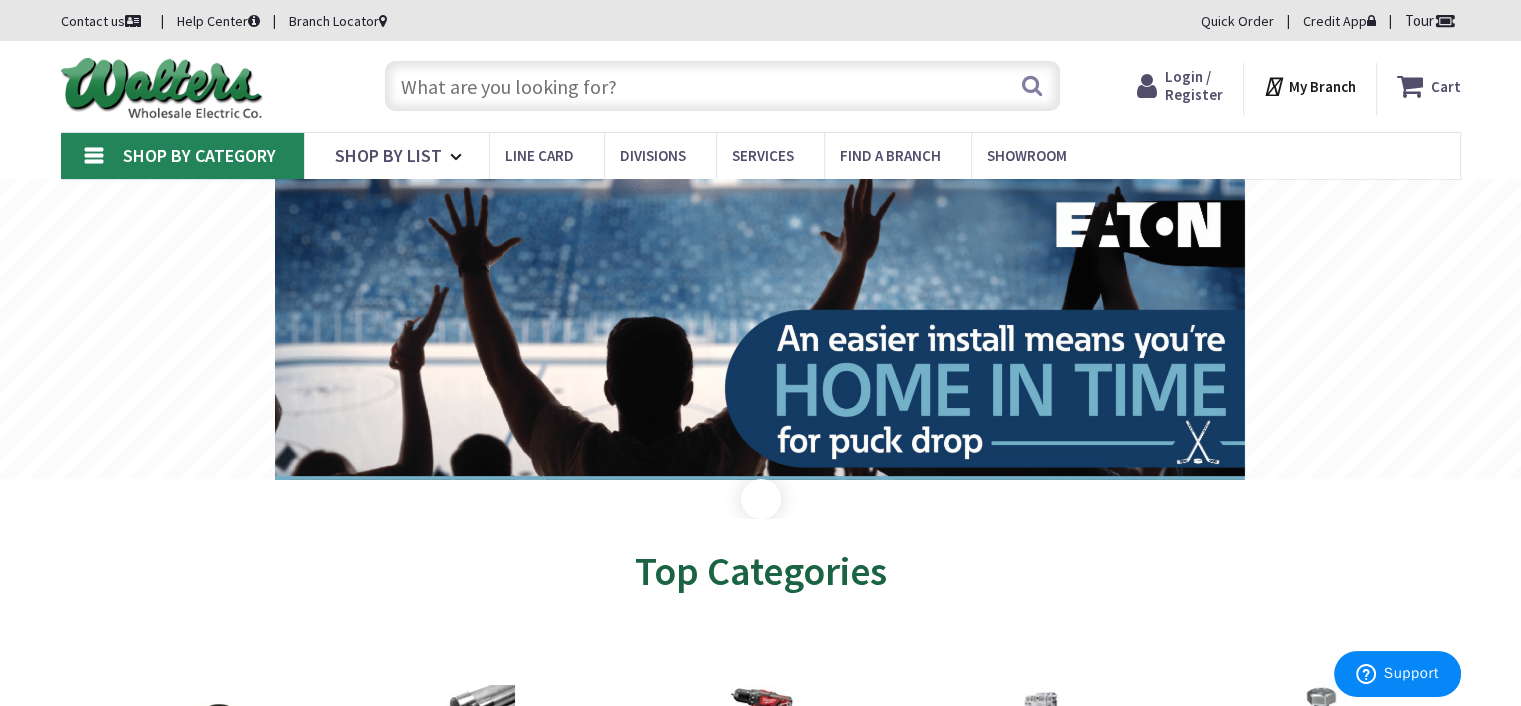 click at bounding box center (722, 86) 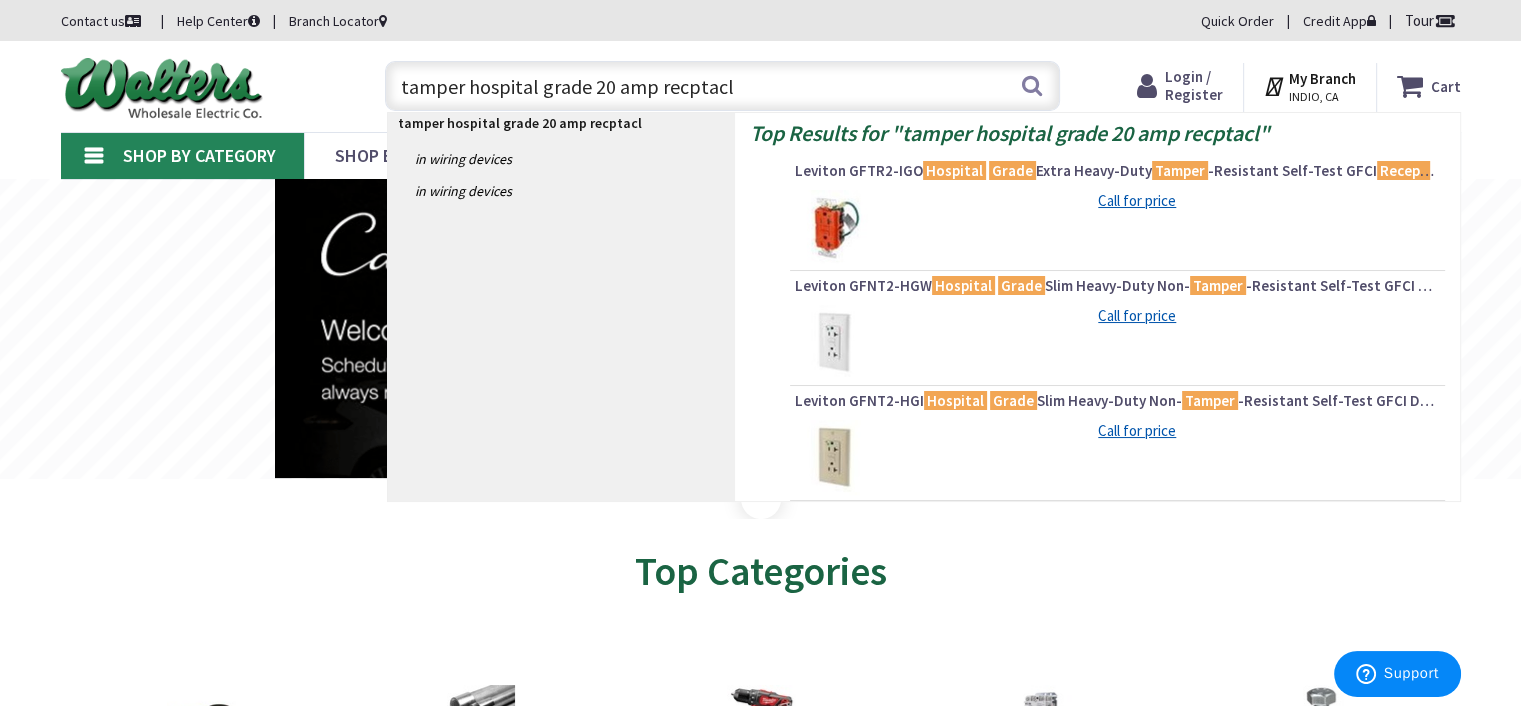 type on "tamper hospital grade 20 amp recptacle" 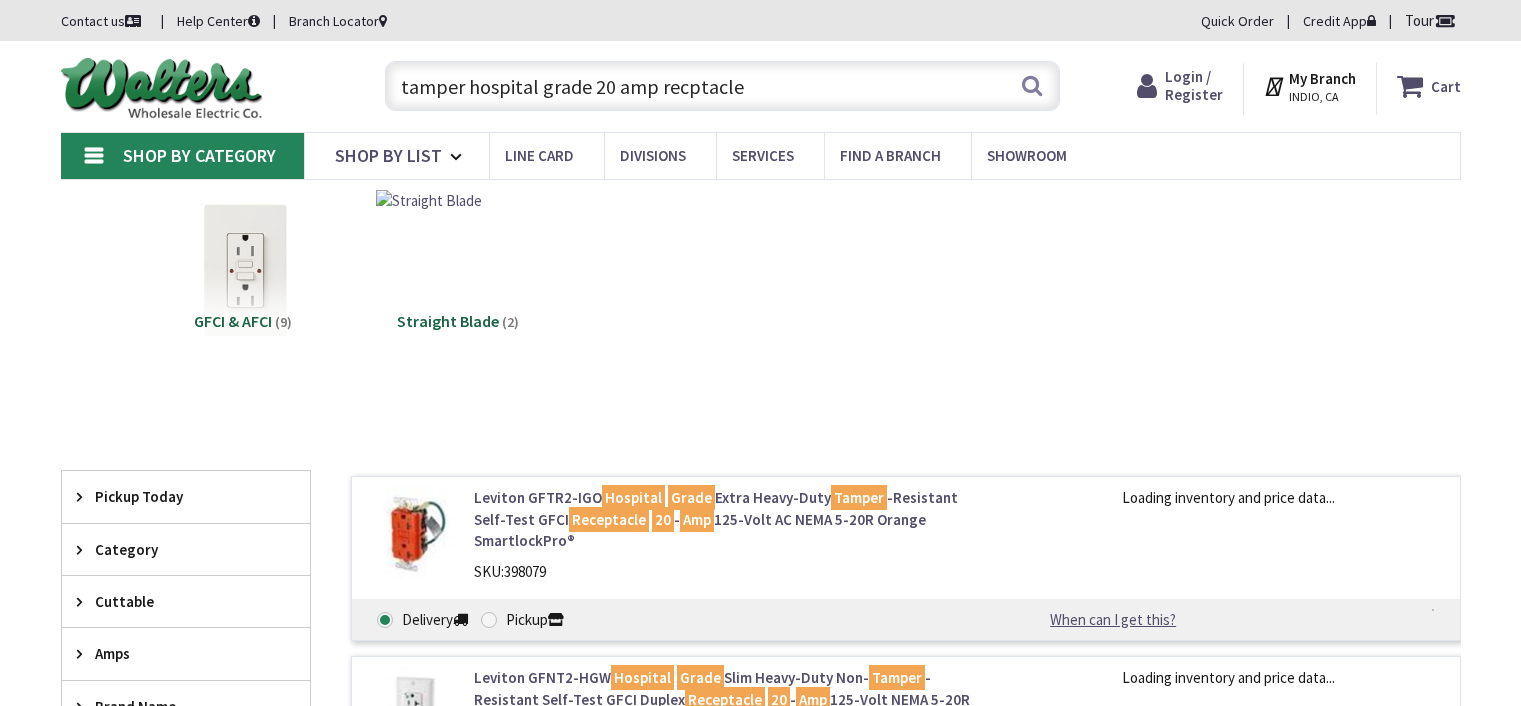 scroll, scrollTop: 0, scrollLeft: 0, axis: both 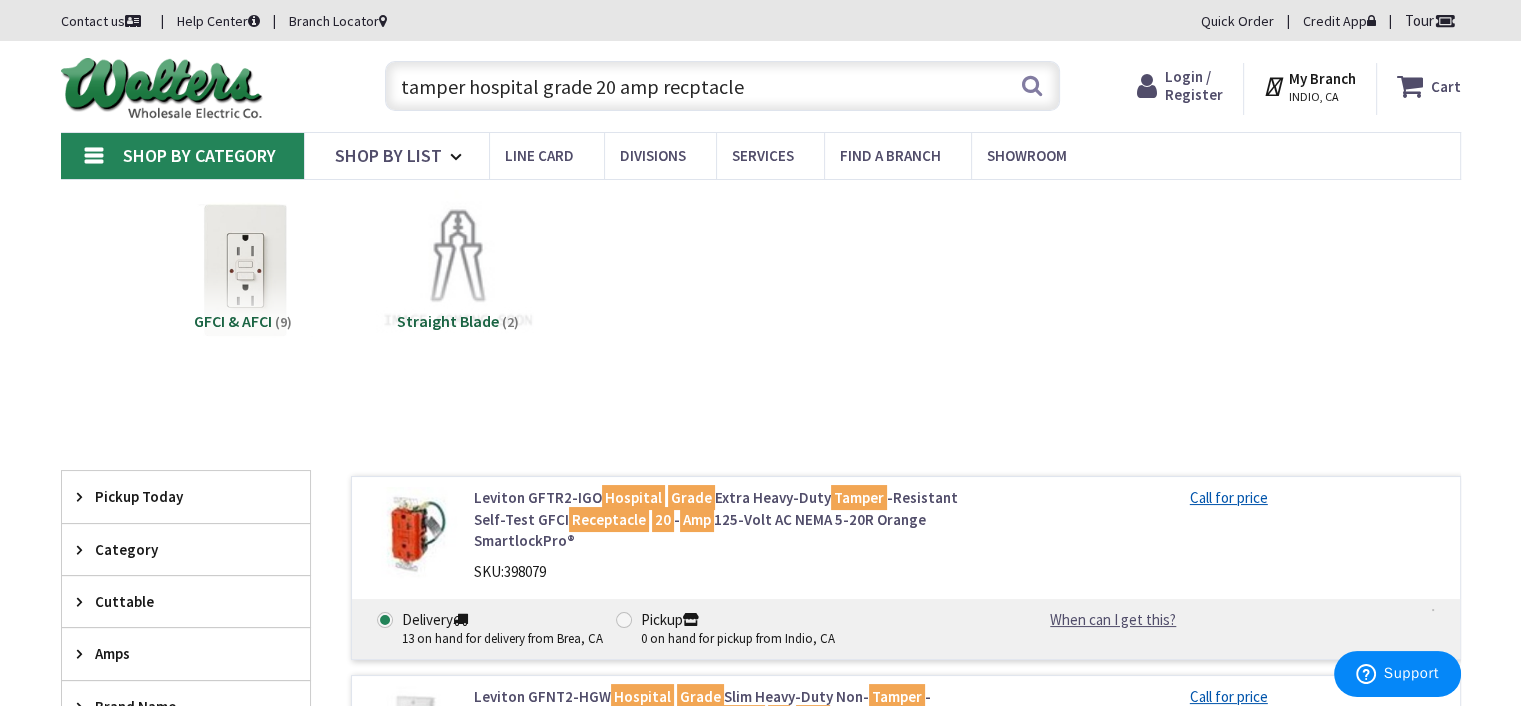 drag, startPoint x: 743, startPoint y: 84, endPoint x: 342, endPoint y: 117, distance: 402.35556 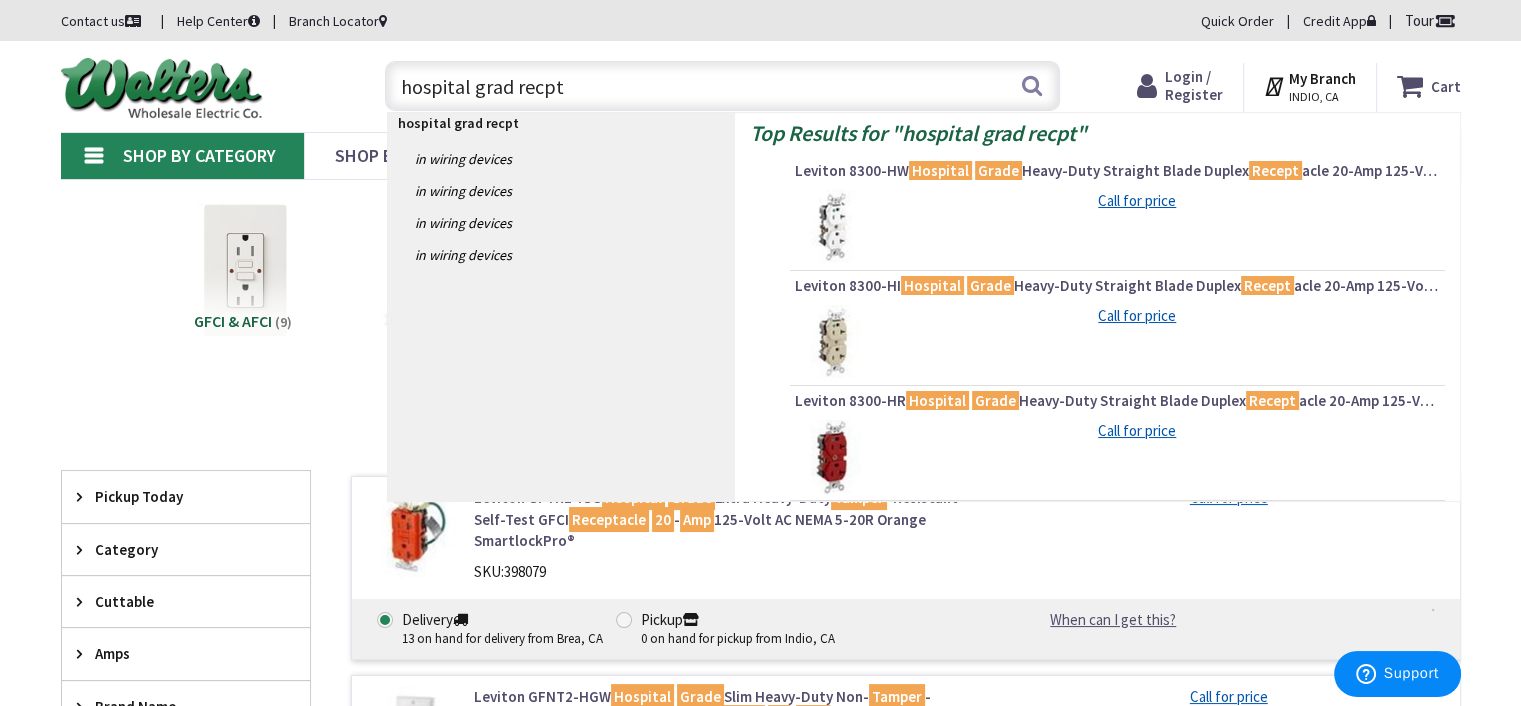 type on "hospital grad recpt" 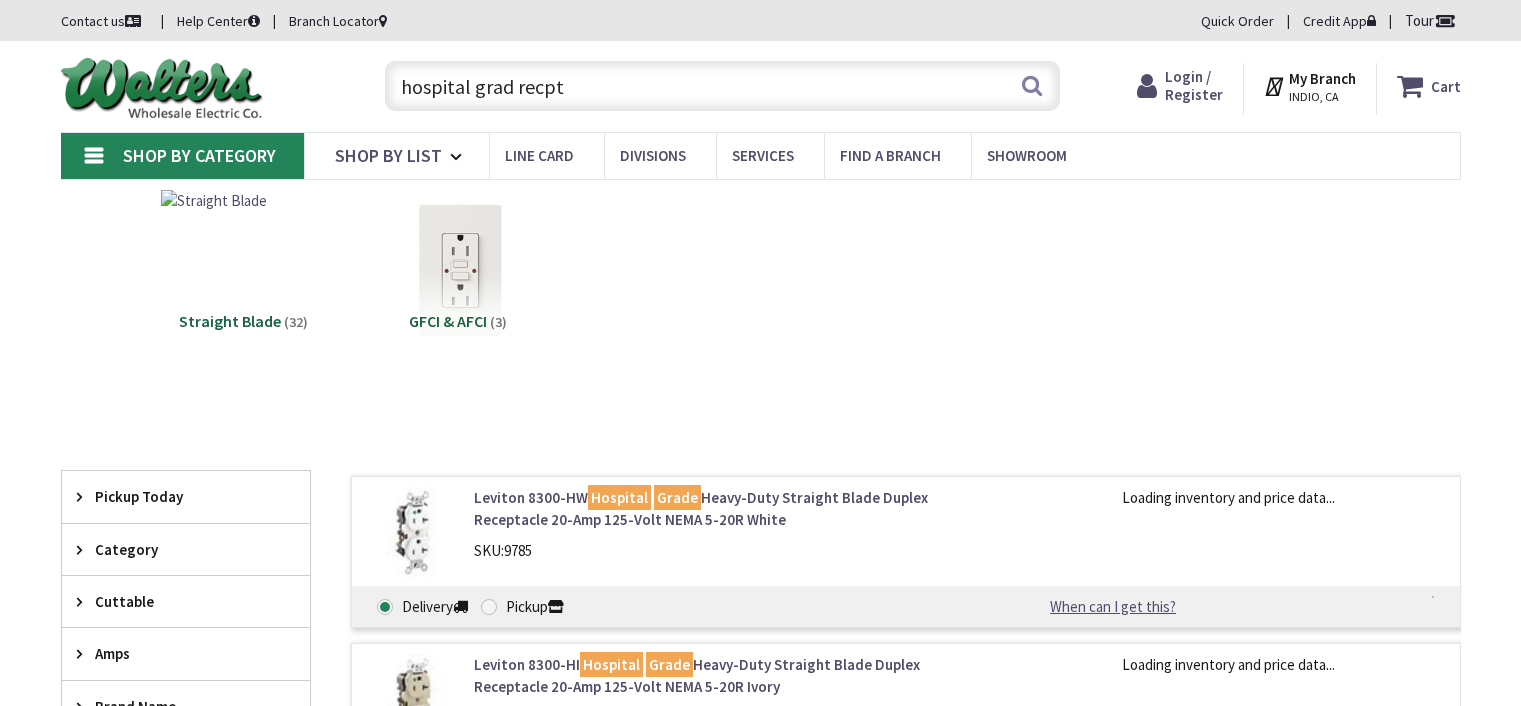 scroll, scrollTop: 400, scrollLeft: 0, axis: vertical 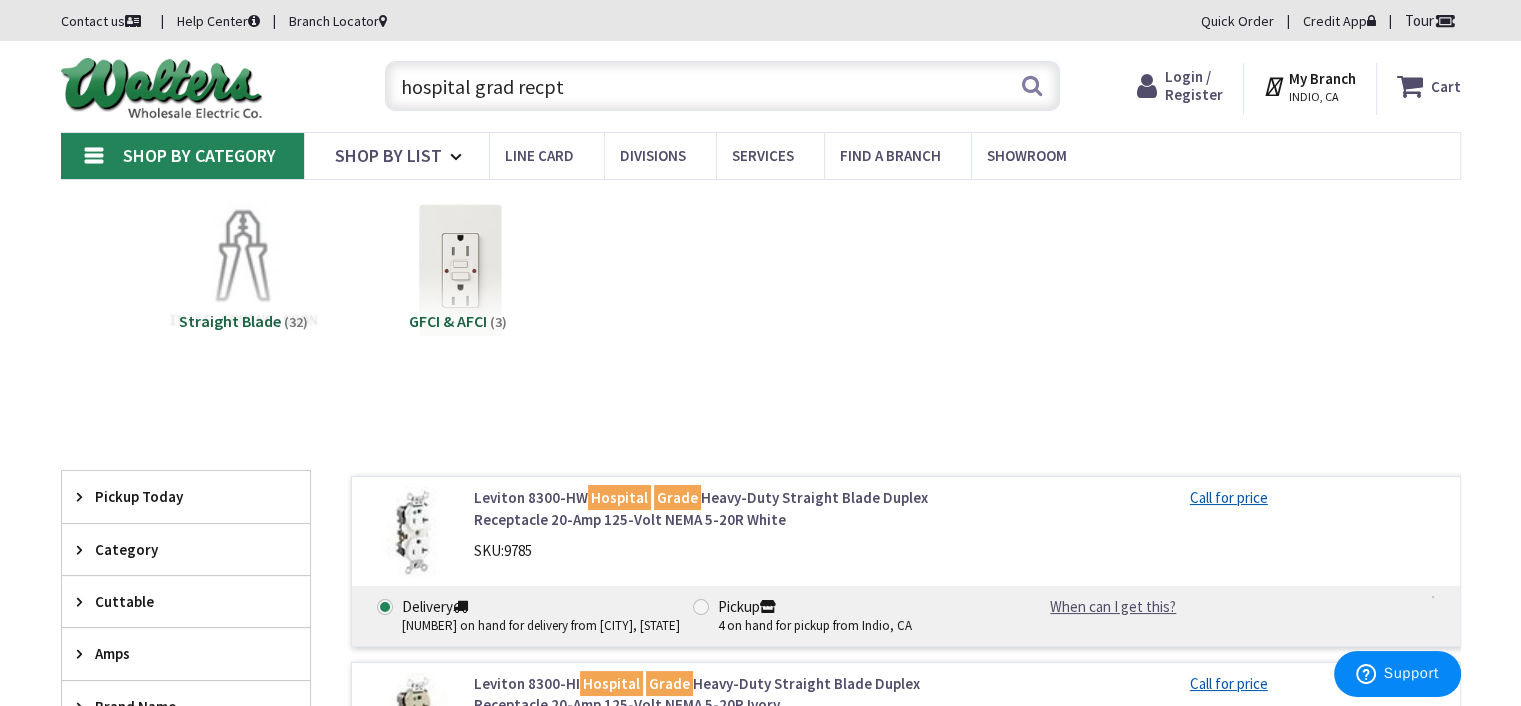 drag, startPoint x: 566, startPoint y: 89, endPoint x: 337, endPoint y: 125, distance: 231.81242 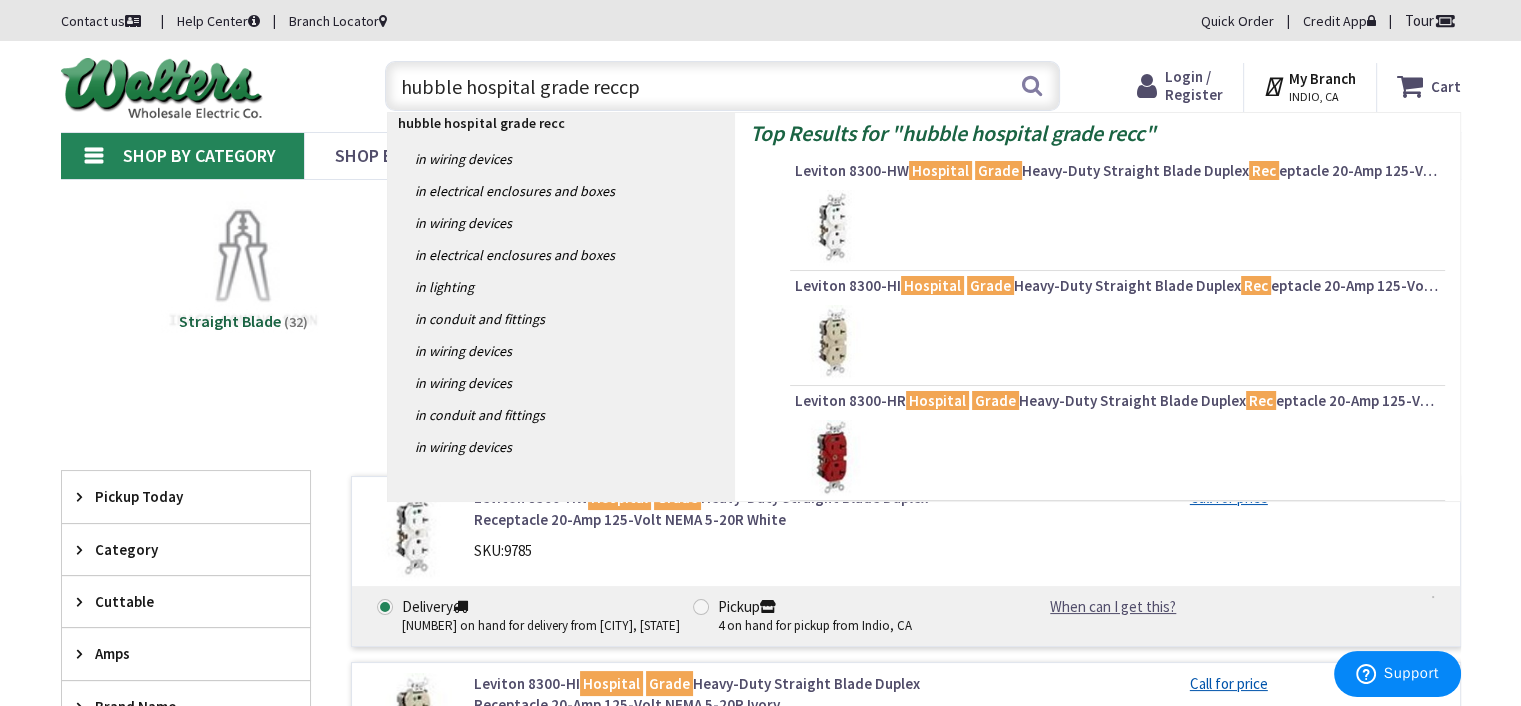 type on "hubble hospital grade reccpt" 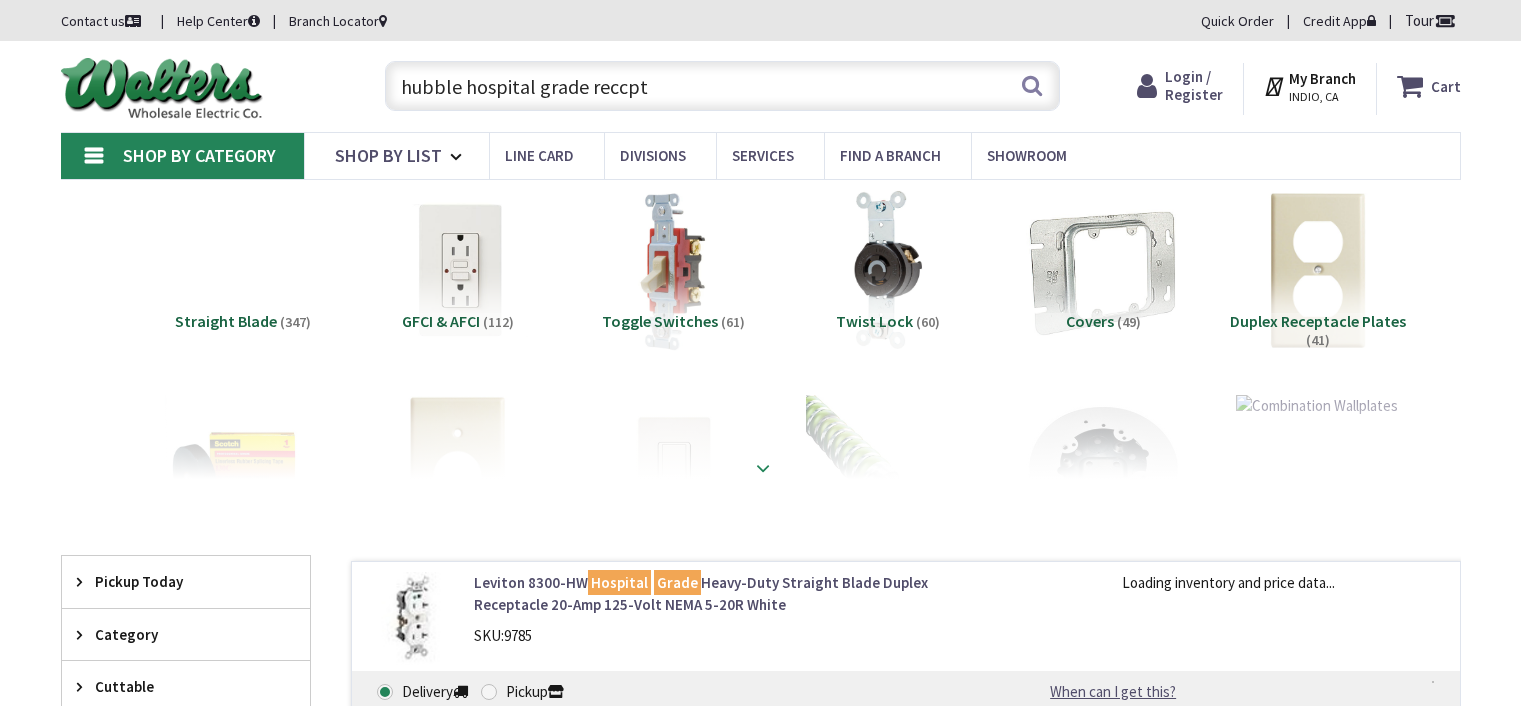 scroll, scrollTop: 0, scrollLeft: 0, axis: both 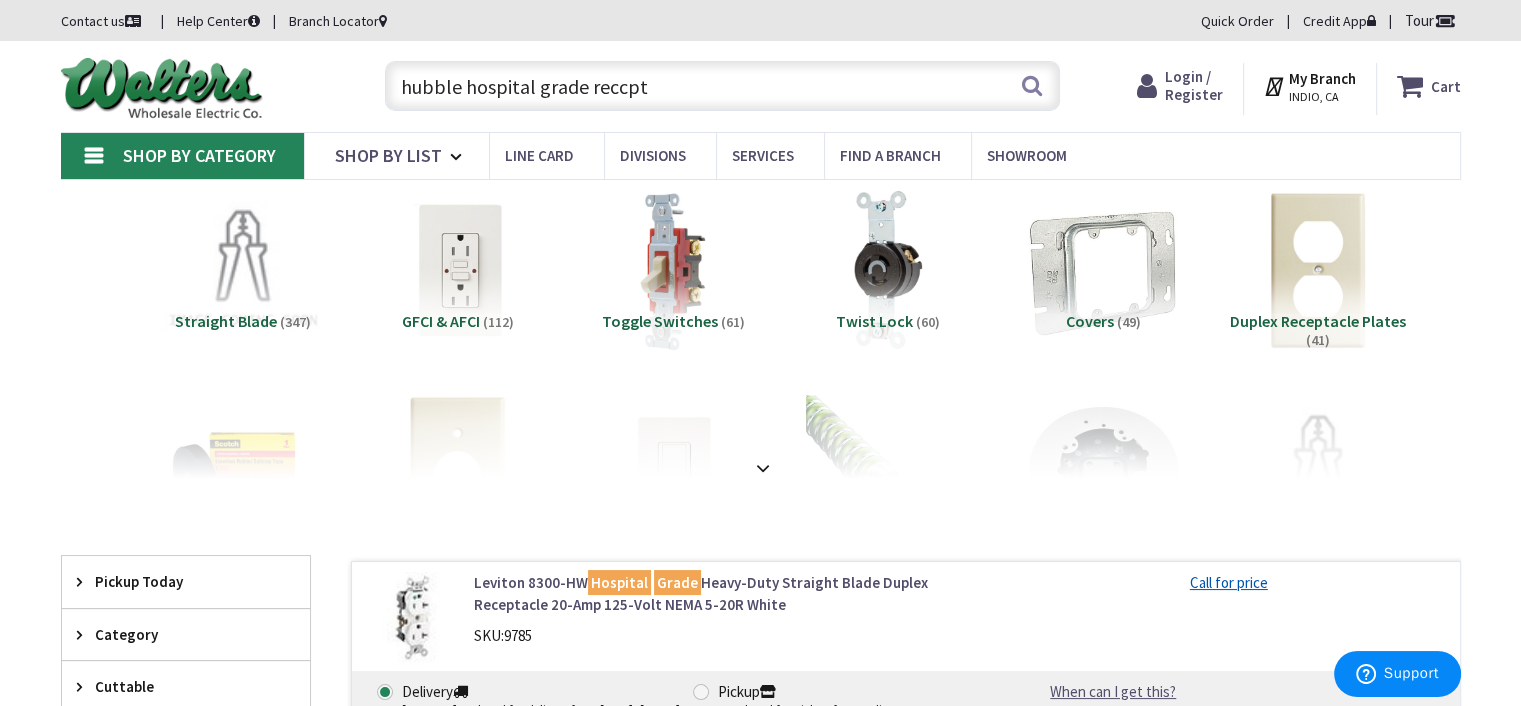 click on "hubble hospital grade reccpt" at bounding box center [722, 86] 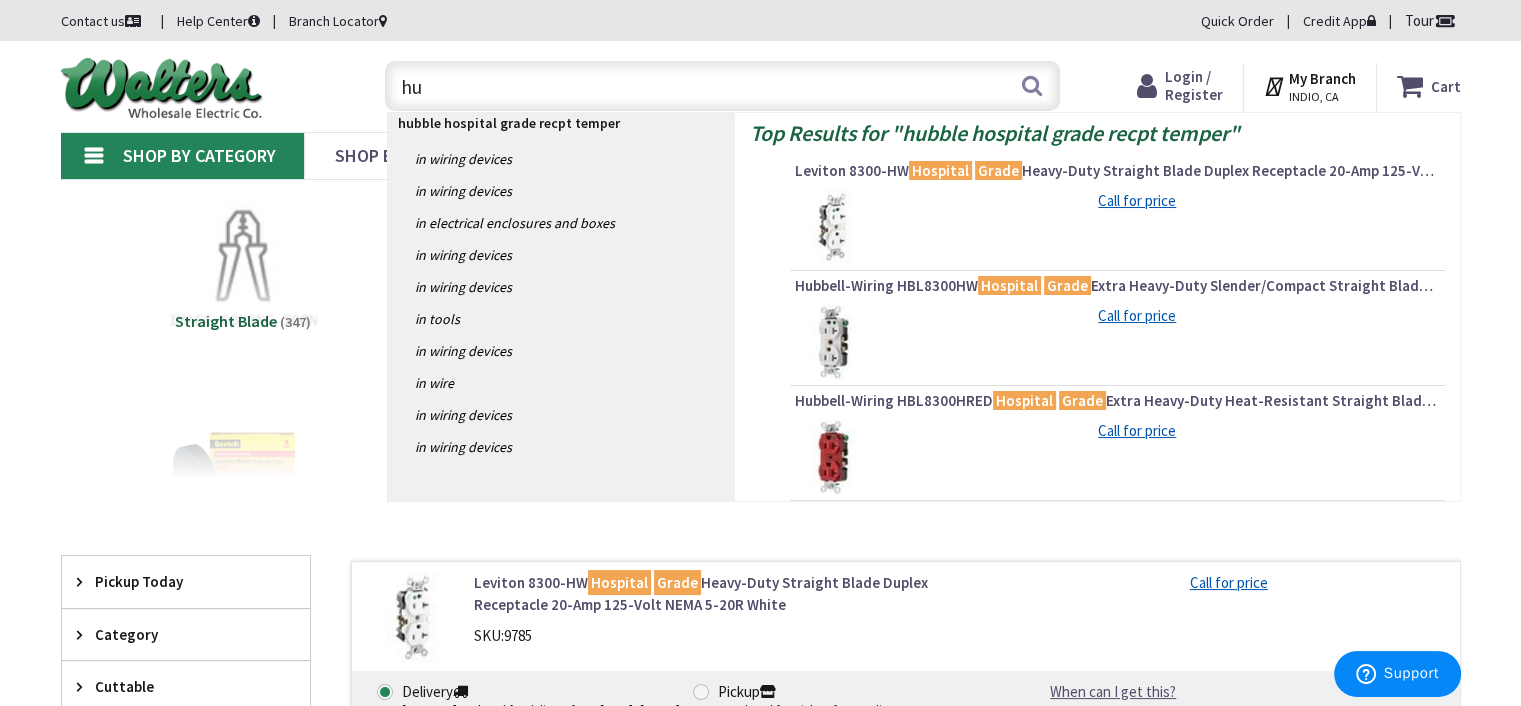 type on "h" 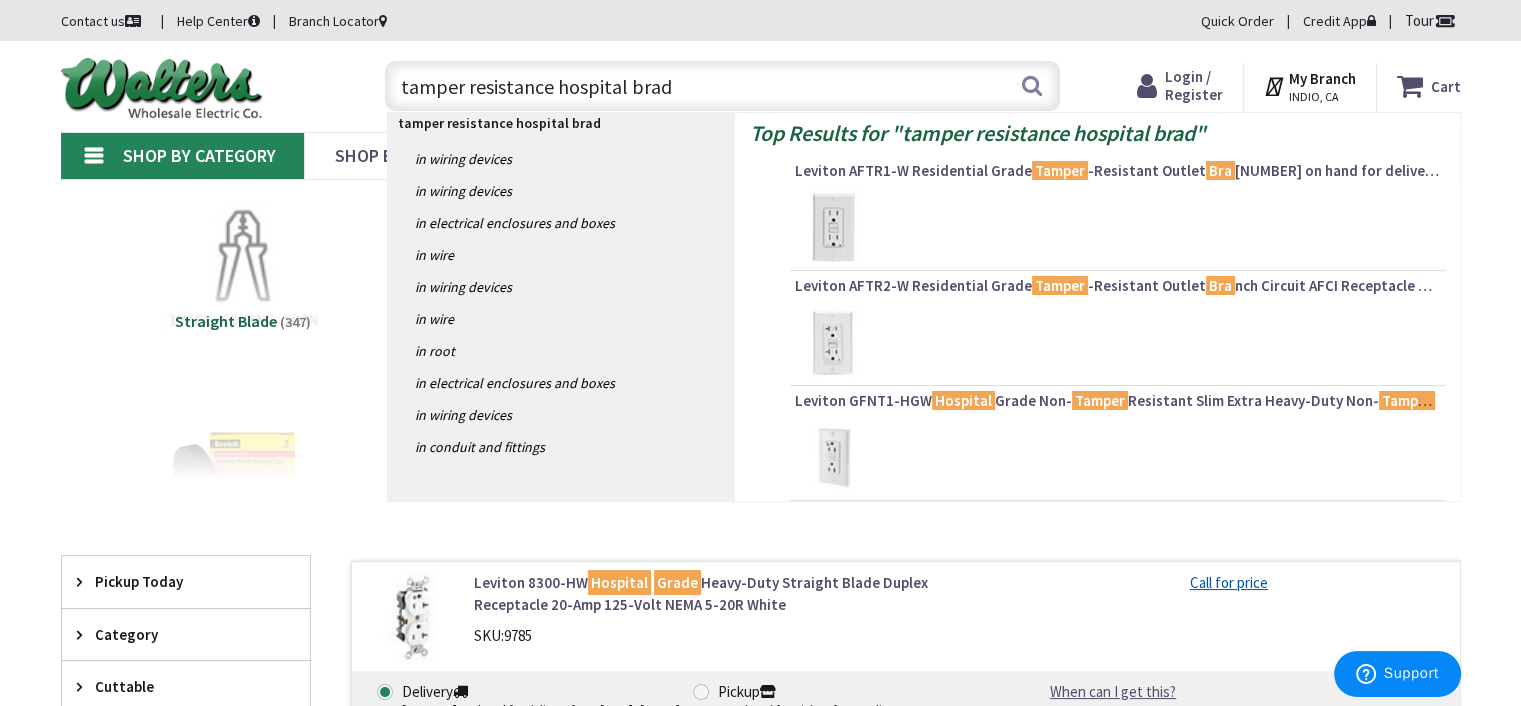 type on "tamper resistance hospital brade" 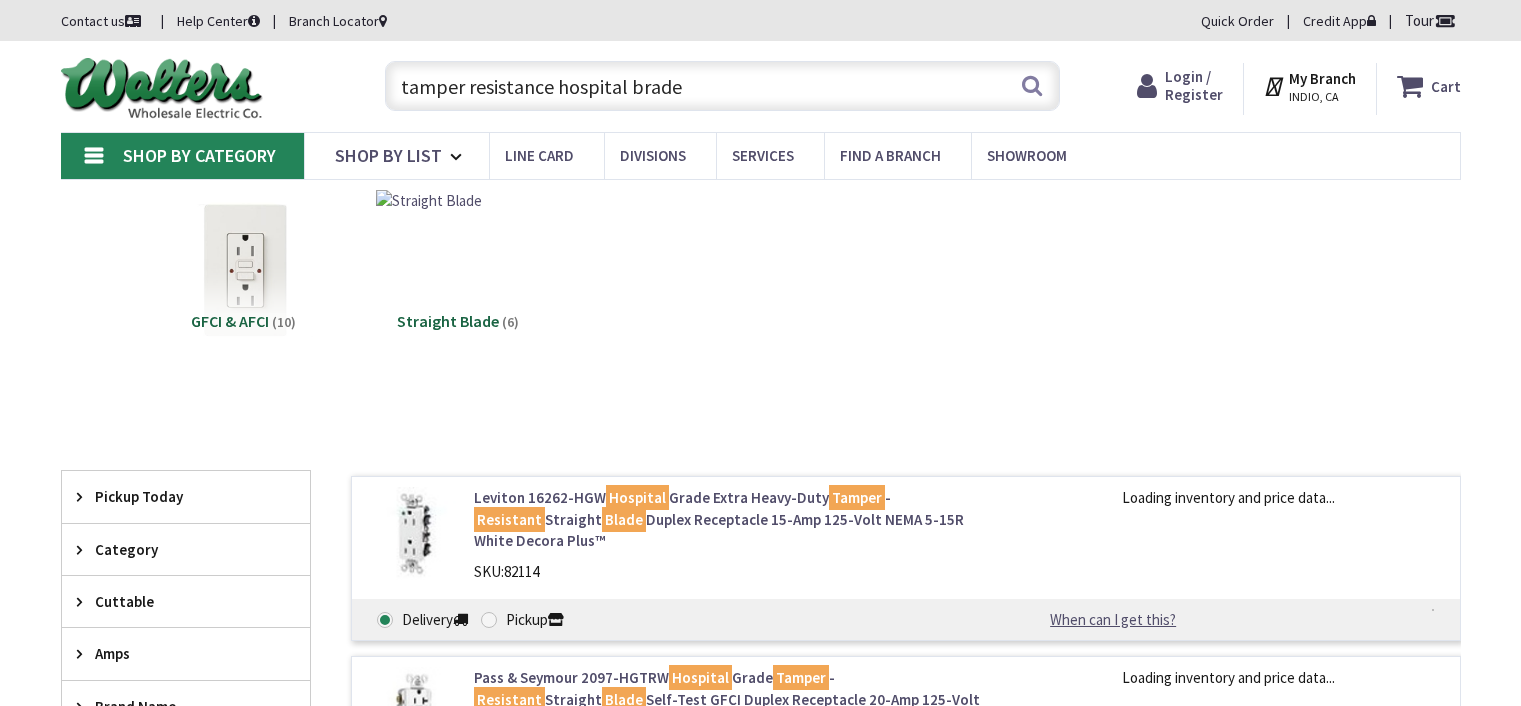 scroll, scrollTop: 0, scrollLeft: 0, axis: both 